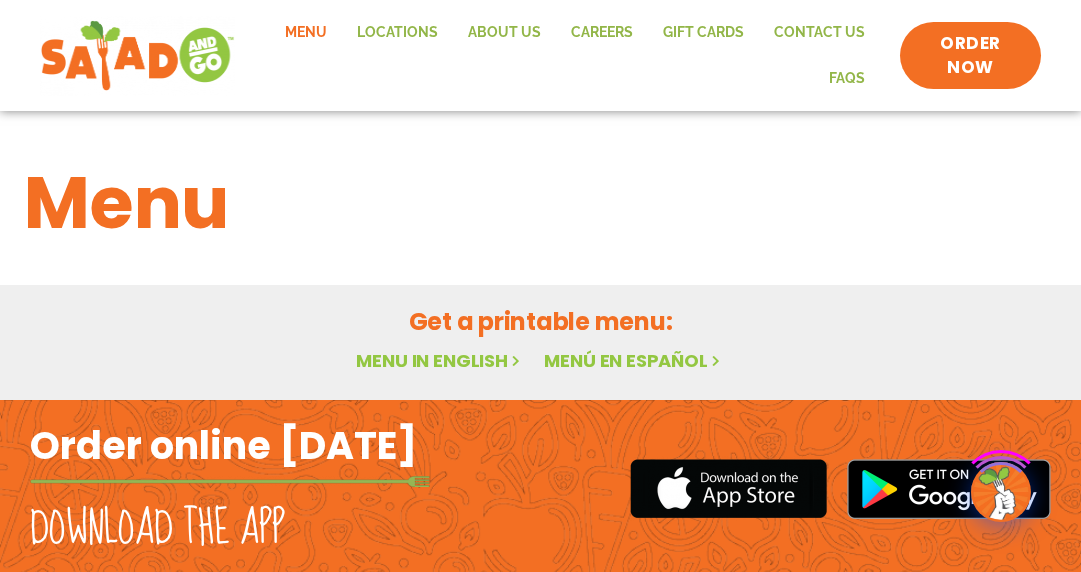 scroll, scrollTop: 0, scrollLeft: 0, axis: both 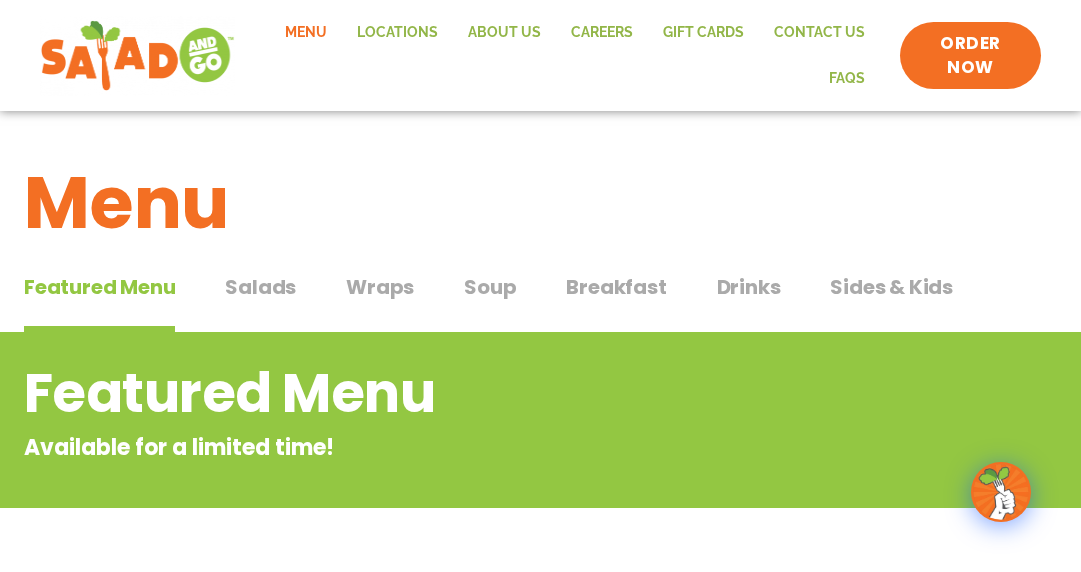 click on "Soup" at bounding box center [490, 287] 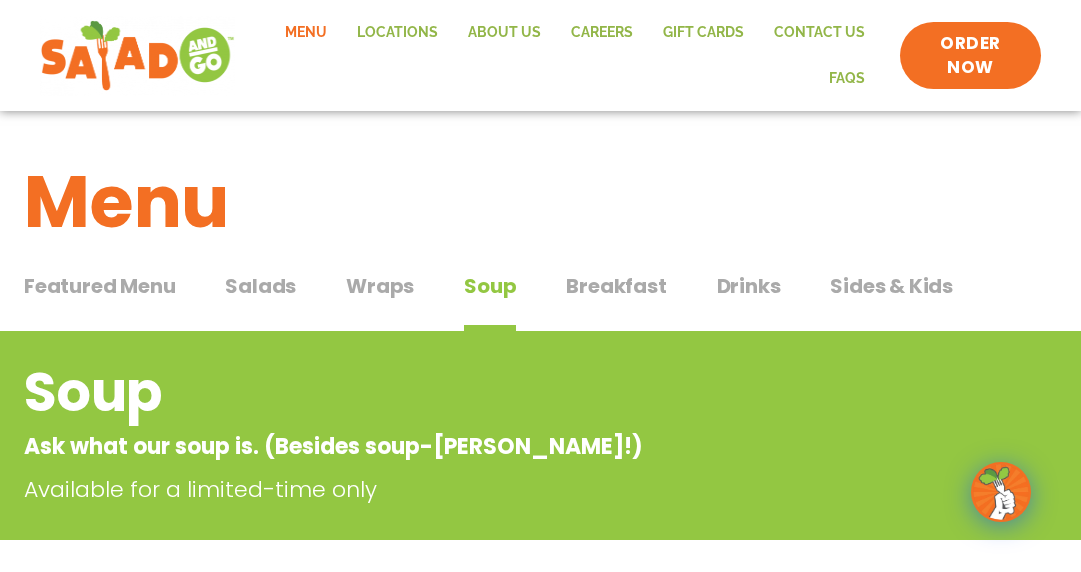 scroll, scrollTop: 0, scrollLeft: 0, axis: both 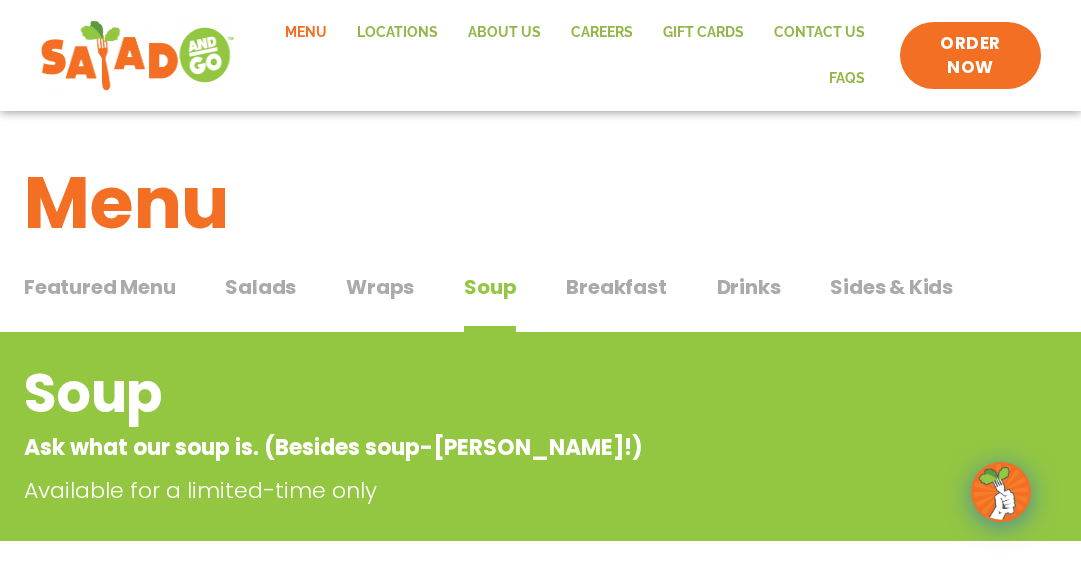 click on "Wraps" at bounding box center [380, 287] 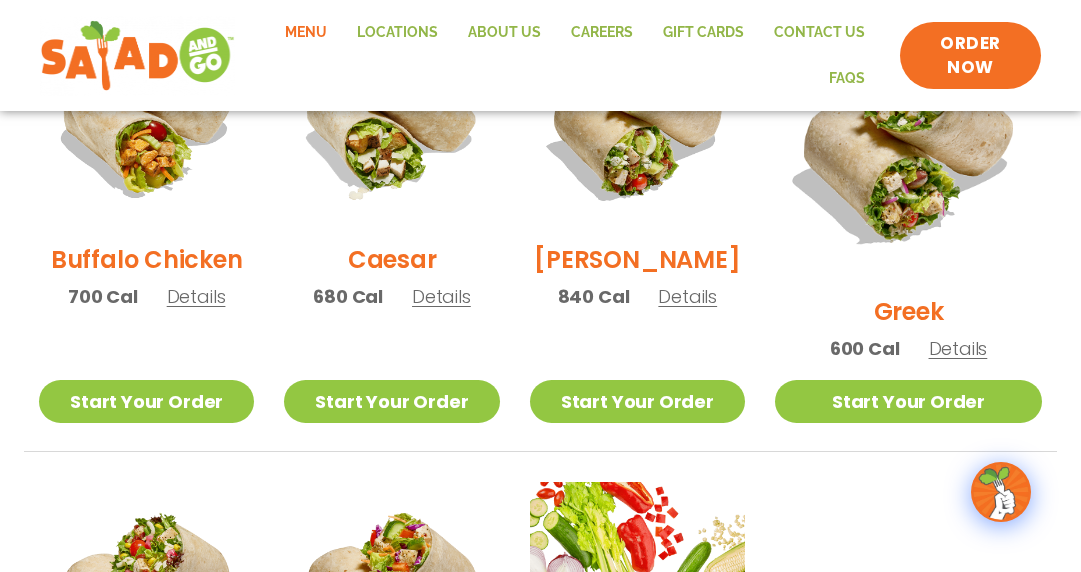 scroll, scrollTop: 1000, scrollLeft: 0, axis: vertical 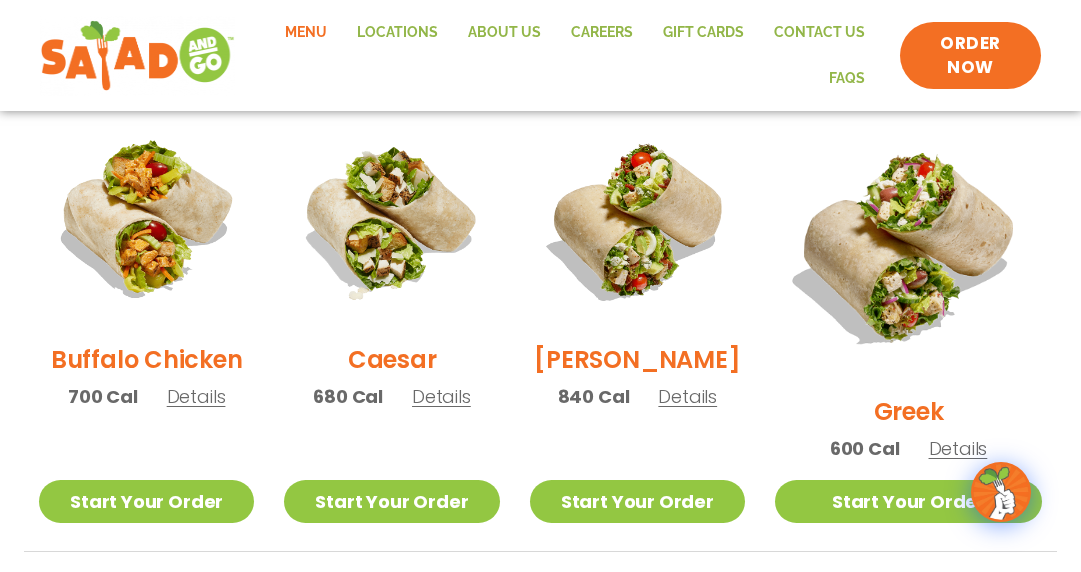 click on "Details" at bounding box center [441, 396] 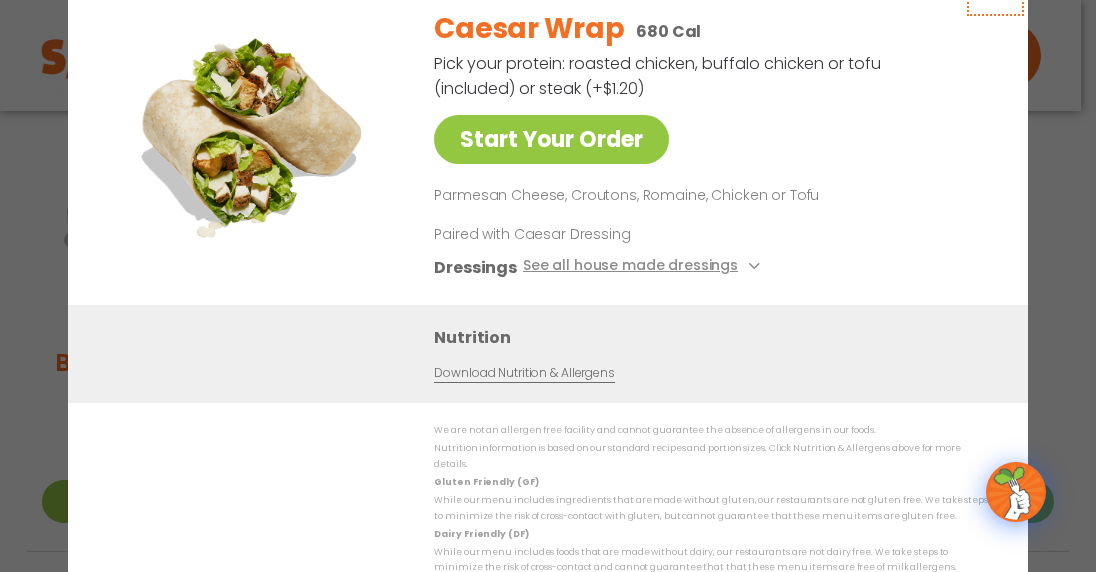 click at bounding box center (995, -14) 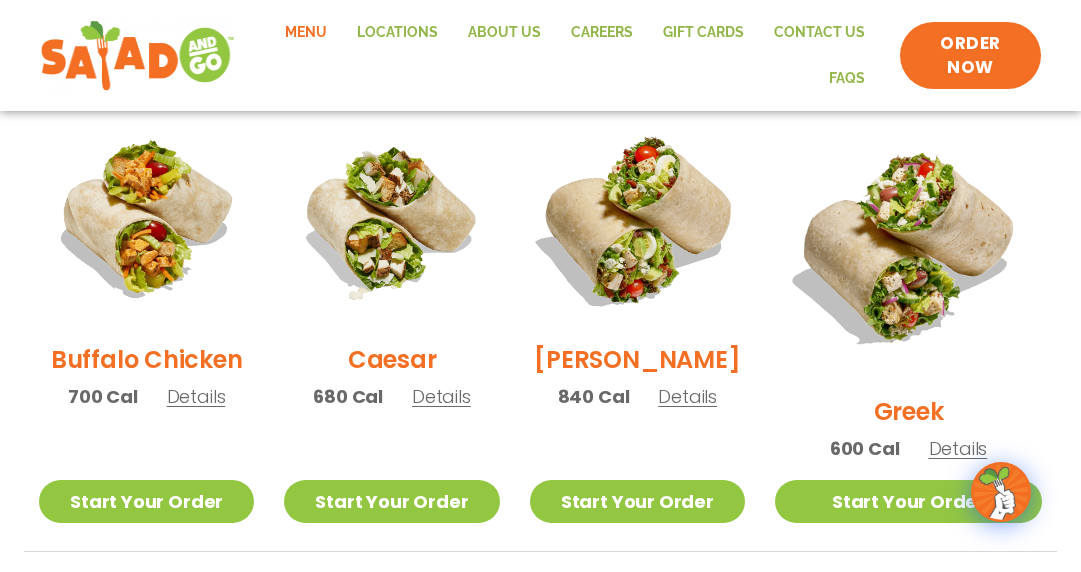 click at bounding box center [637, 219] 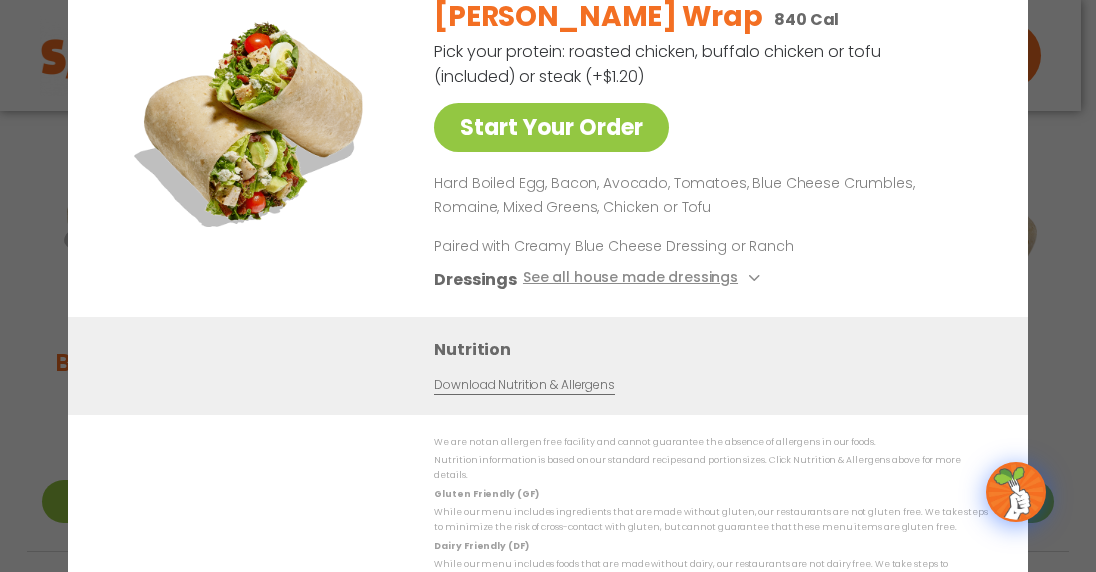 click on "Start Your Order Cobb Wrap  840 Cal  Pick your protein: roasted chicken, buffalo chicken or tofu (included) or steak (+$1.20)   Start Your Order Hard Boiled Egg, Bacon, Avocado, Tomatoes, Blue Cheese Crumbles, Romaine, Mixed Greens, Chicken or Tofu Paired with Creamy Blue Cheese Dressing or Ranch Dressings   See all house made dressings    Creamy Blue Cheese GF   Balsamic Vinaigrette GF DF V   BBQ Ranch GF   Caesar GF   Creamy Greek GF   Jalapeño Ranch GF   Ranch GF   Thai Peanut GF DF Nutrition   Download Nutrition & Allergens We are not an allergen free facility and cannot guarantee the absence of allergens in our foods. Nutrition information is based on our standard recipes and portion sizes. Click Nutrition & Allergens above for more details. Gluten Friendly (GF) While our menu includes ingredients that are made without gluten, our restaurants are not gluten free. We take steps to minimize the risk of cross-contact with gluten, but cannot guarantee that these menu items are gluten free." at bounding box center (548, 286) 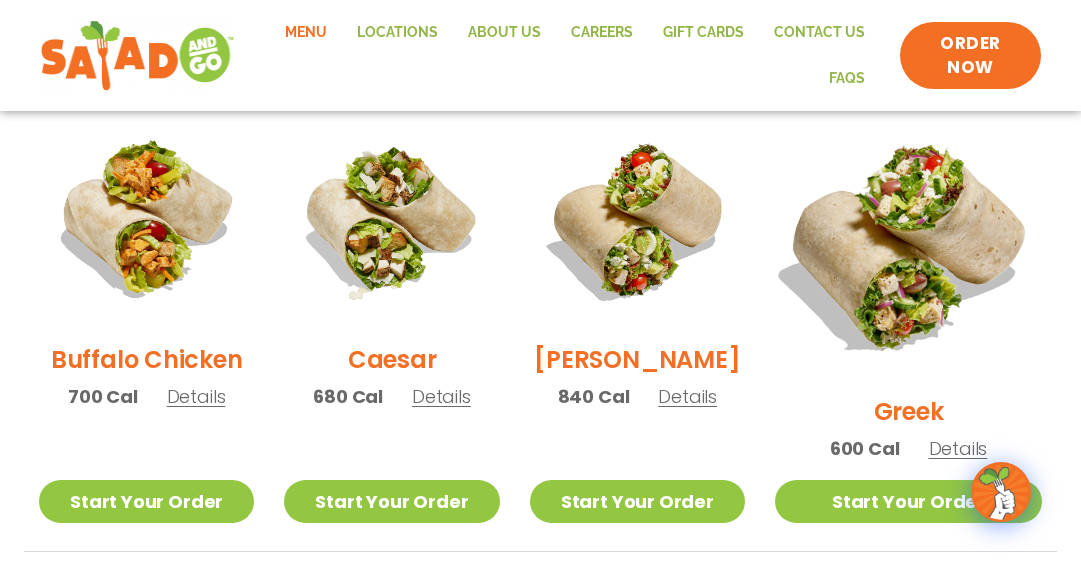 click at bounding box center [908, 245] 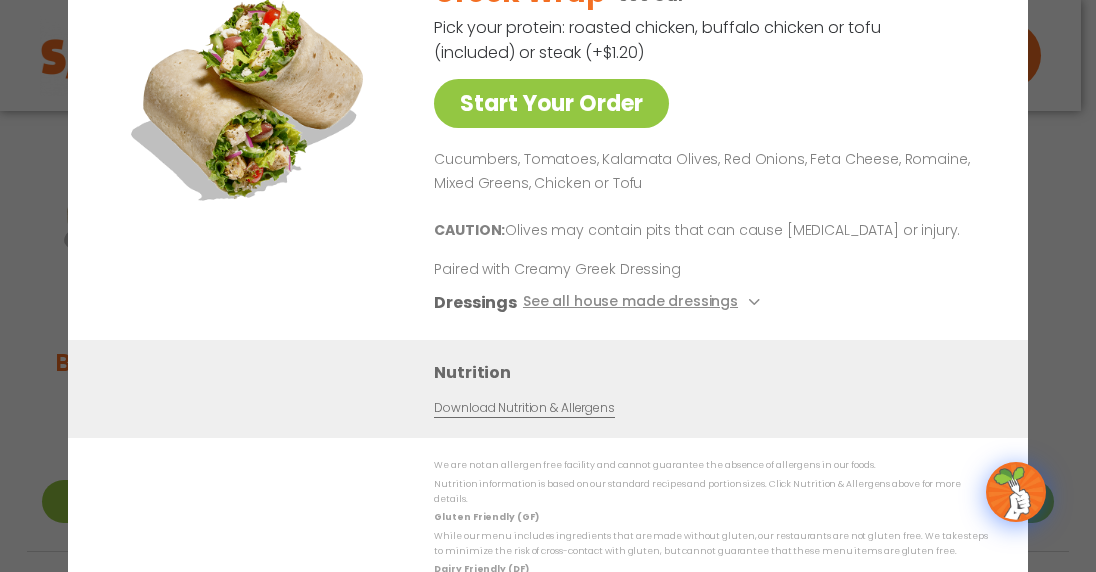 click on "Start Your Order Greek Wrap  600 Cal  Pick your protein: roasted chicken, buffalo chicken or tofu (included) or steak (+$1.20)   Start Your Order Cucumbers, Tomatoes, Kalamata Olives, Red Onions, Feta Cheese, Romaine, Mixed Greens, Chicken or Tofu   CAUTION:  Olives may contain pits that can cause choking or injury. Paired with Creamy Greek Dressing Dressings   See all house made dressings    Creamy Greek GF   Balsamic Vinaigrette GF DF V   BBQ Ranch GF   Caesar GF   Creamy Blue Cheese GF   Jalapeño Ranch GF   Ranch GF   Thai Peanut GF DF Nutrition   Download Nutrition & Allergens We are not an allergen free facility and cannot guarantee the absence of allergens in our foods. Nutrition information is based on our standard recipes and portion sizes. Click Nutrition & Allergens above for more details. Gluten Friendly (GF) Dairy Friendly (DF)" at bounding box center [548, 286] 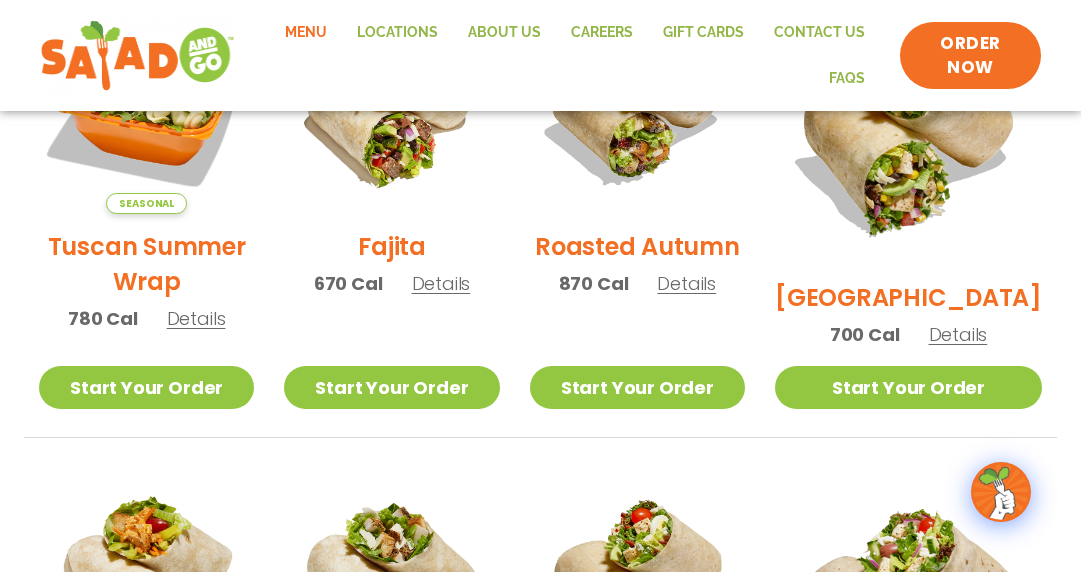 scroll, scrollTop: 600, scrollLeft: 0, axis: vertical 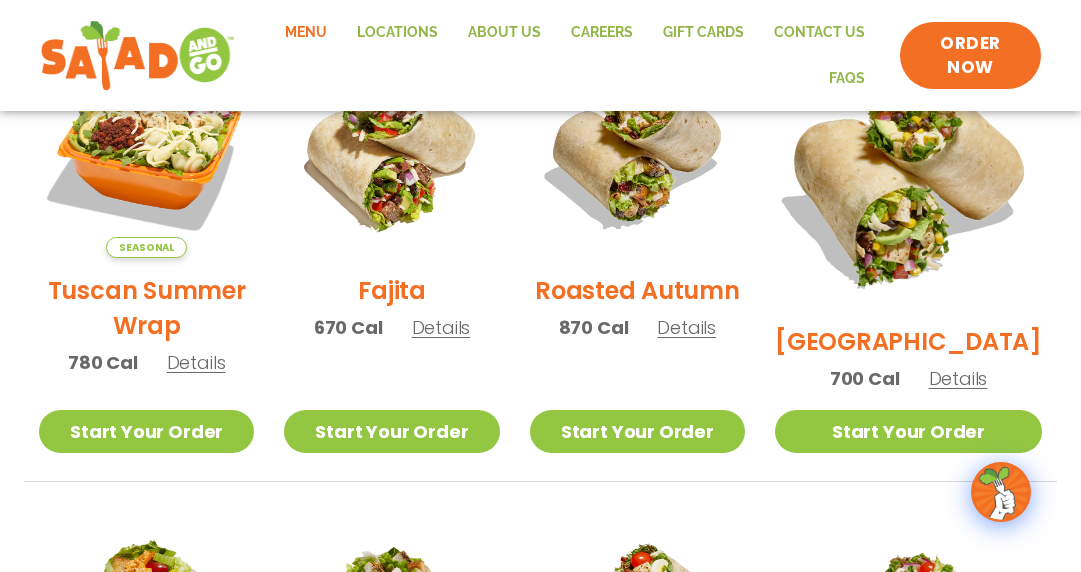 click at bounding box center (908, 175) 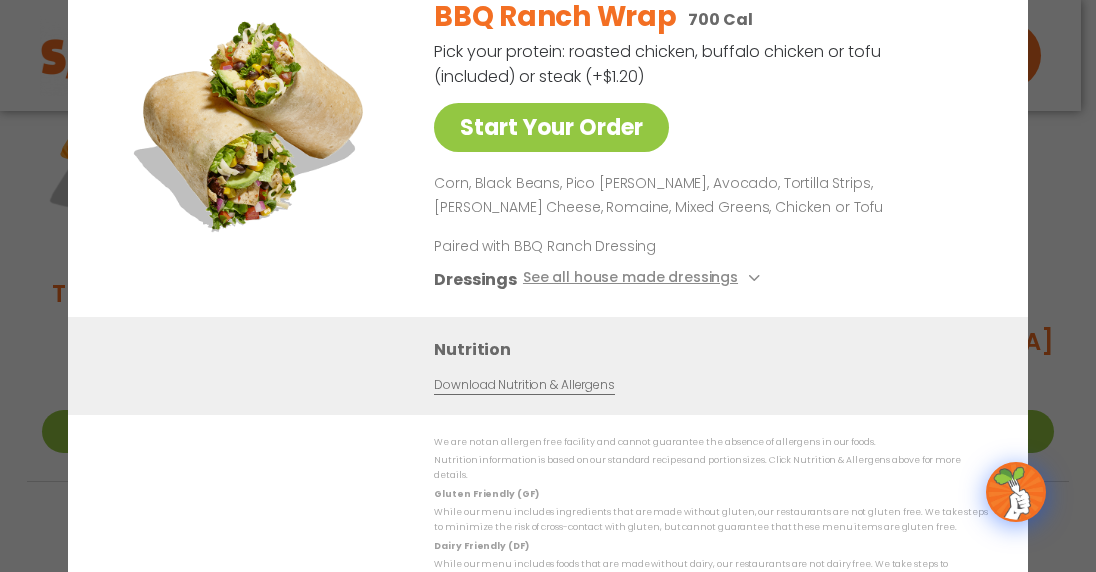 click on "Start Your Order BBQ Ranch Wrap  700 Cal  Pick your protein: roasted chicken, buffalo chicken or tofu (included) or steak (+$1.20)   Start Your Order Corn, Black Beans, Pico de Gallo, Avocado, Tortilla Strips, Pepper Jack Cheese, Romaine, Mixed Greens, Chicken or Tofu Paired with BBQ Ranch Dressing Dressings   See all house made dressings    BBQ Ranch GF   Balsamic Vinaigrette GF DF V   Caesar GF   Creamy Blue Cheese GF   Creamy Greek GF   Jalapeño Ranch GF   Ranch GF   Thai Peanut GF DF Nutrition   Download Nutrition & Allergens We are not an allergen free facility and cannot guarantee the absence of allergens in our foods. Nutrition information is based on our standard recipes and portion sizes. Click Nutrition & Allergens above for more details. Gluten Friendly (GF) While our menu includes ingredients that are made without gluten, our restaurants are not gluten free. We take steps to minimize the risk of cross-contact with gluten, but cannot guarantee that these menu items are gluten free." at bounding box center (548, 286) 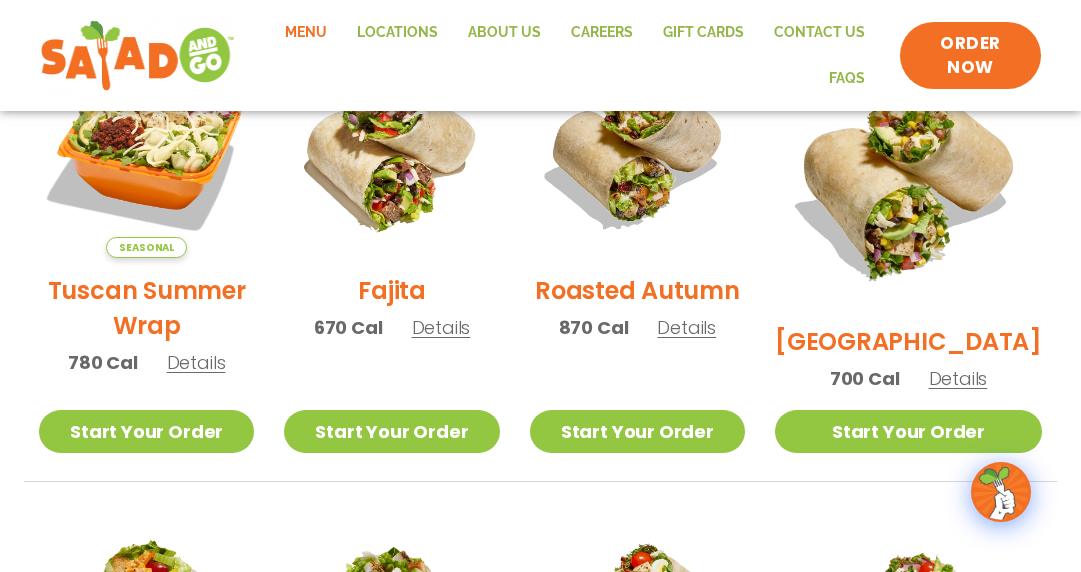 click on "Roasted Autumn" at bounding box center (637, 290) 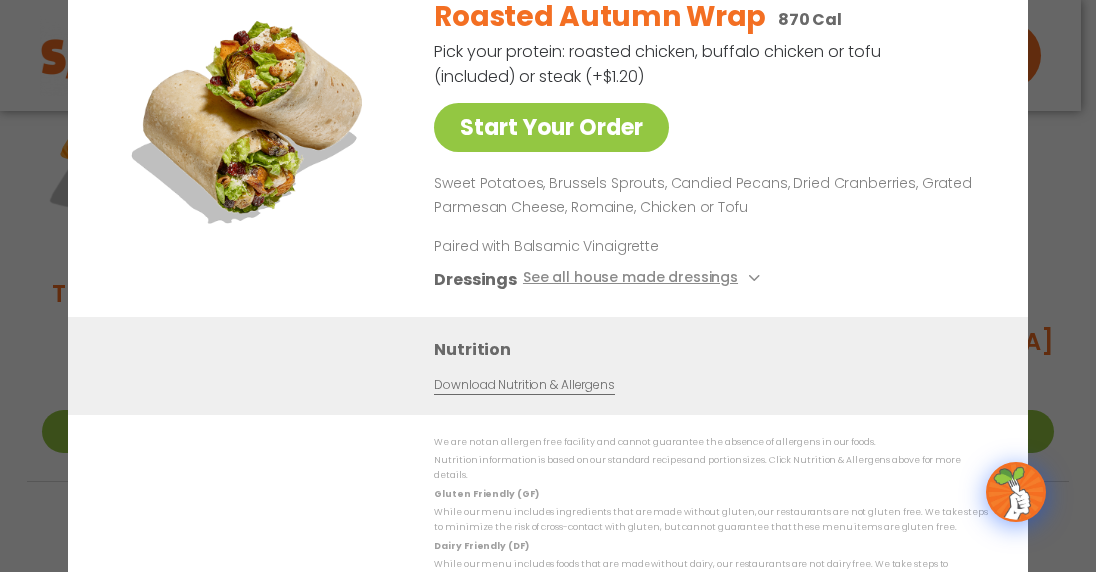 click on "Start Your Order Roasted Autumn Wrap  870 Cal  Pick your protein: roasted chicken, buffalo chicken or tofu (included) or steak (+$1.20)   Start Your Order Sweet Potatoes, Brussels Sprouts, Candied Pecans, Dried Cranberries, Grated Parmesan Cheese, Romaine, Chicken or Tofu Paired with Balsamic Vinaigrette Dressings   See all house made dressings    Caesar GF   Balsamic Vinaigrette GF DF V   BBQ Ranch GF   Creamy Blue Cheese GF   Creamy Greek GF   Jalapeño Ranch GF   Ranch GF   Thai Peanut GF DF Nutrition   Download Nutrition & Allergens We are not an allergen free facility and cannot guarantee the absence of allergens in our foods. Nutrition information is based on our standard recipes and portion sizes. Click Nutrition & Allergens above for more details. Gluten Friendly (GF) While our menu includes ingredients that are made without gluten, our restaurants are not gluten free. We take steps to minimize the risk of cross-contact with gluten, but cannot guarantee that these menu items are gluten free." at bounding box center (548, 286) 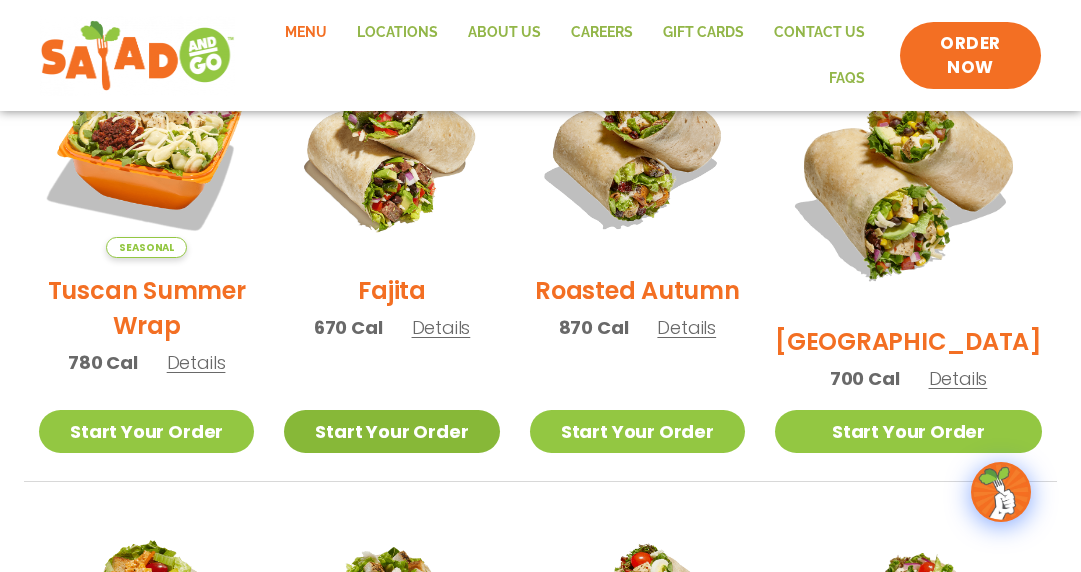 click on "Start Your Order" at bounding box center [391, 431] 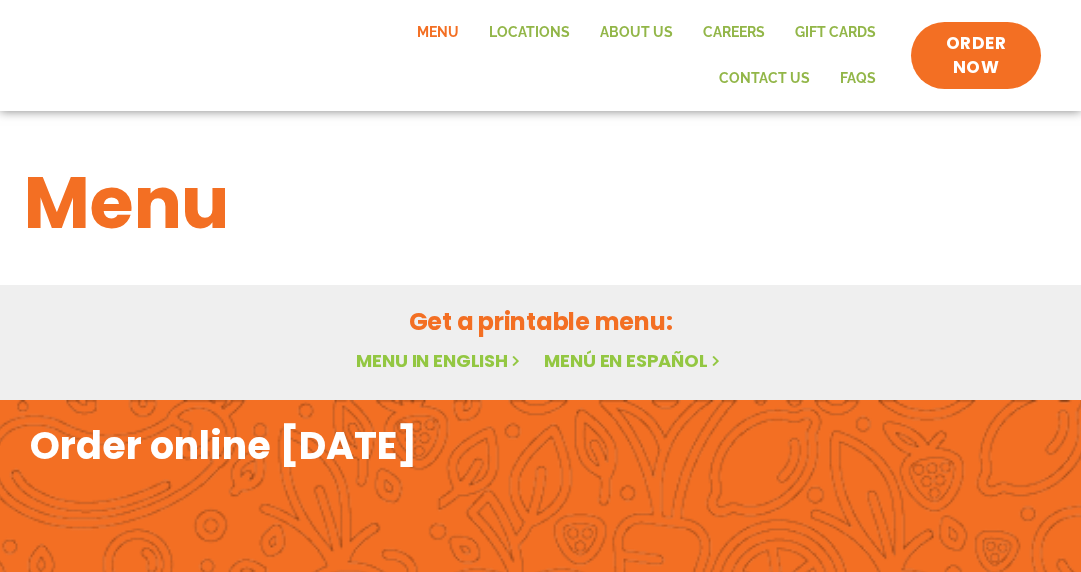 scroll, scrollTop: 0, scrollLeft: 0, axis: both 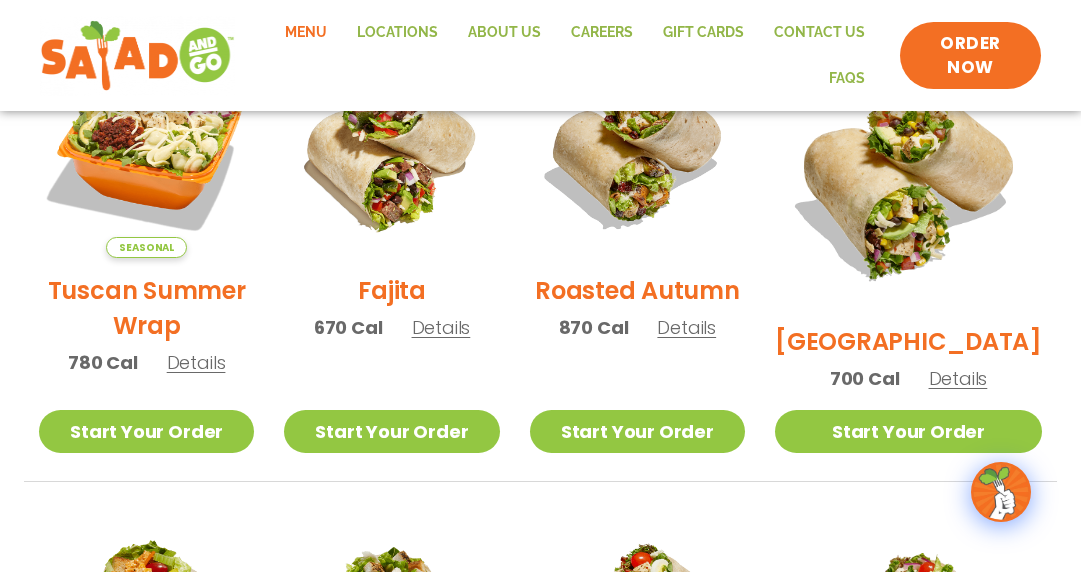 click on "Details" at bounding box center (441, 327) 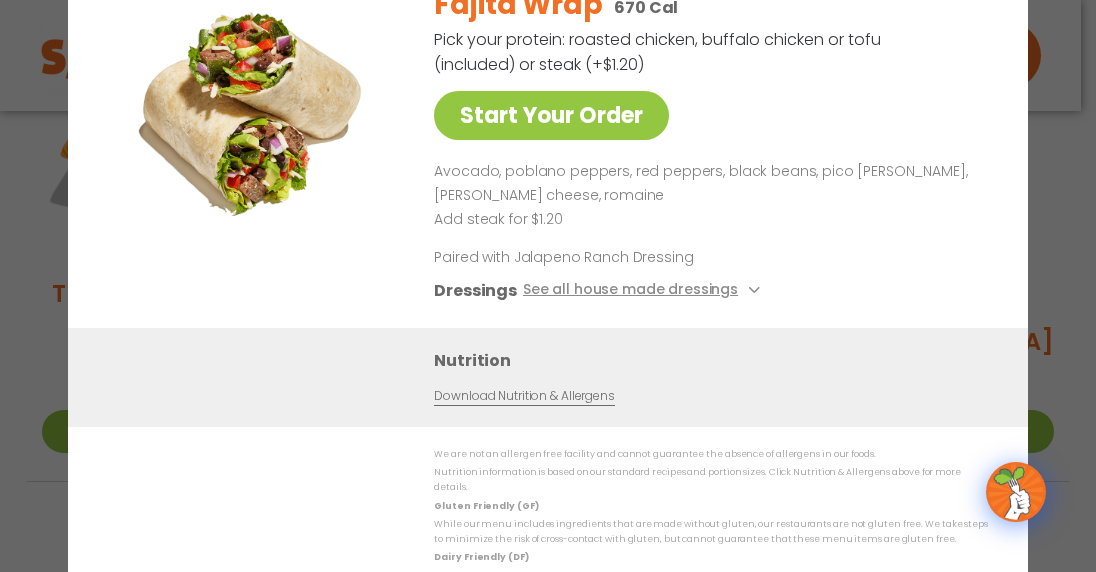 click on "Start Your Order Fajita Wrap  670 Cal  Pick your protein: roasted chicken, buffalo chicken or tofu (included) or steak (+$1.20)   Start Your Order Avocado, poblano peppers, red peppers, black beans, pico [PERSON_NAME], [PERSON_NAME] cheese, romaine Add steak for $1.20 Paired with Jalapeno Ranch Dressing Dressings   See all house made dressings    Balsamic Vinaigrette GF [PERSON_NAME] GF   BBQ Ranch GF   Creamy Blue Cheese GF   Creamy Greek GF   Jalapeño Ranch GF   Ranch GF   Thai Peanut GF DF Nutrition   Download Nutrition & Allergens We are not an allergen free facility and cannot guarantee the absence of allergens in our foods. Nutrition information is based on our standard recipes and portion sizes. Click Nutrition & Allergens above for more details. Gluten Friendly (GF) While our menu includes ingredients that are made without gluten, our restaurants are not gluten free. We take steps to minimize the risk of cross-contact with gluten, but cannot guarantee that these menu items are gluten free." at bounding box center [548, 285] 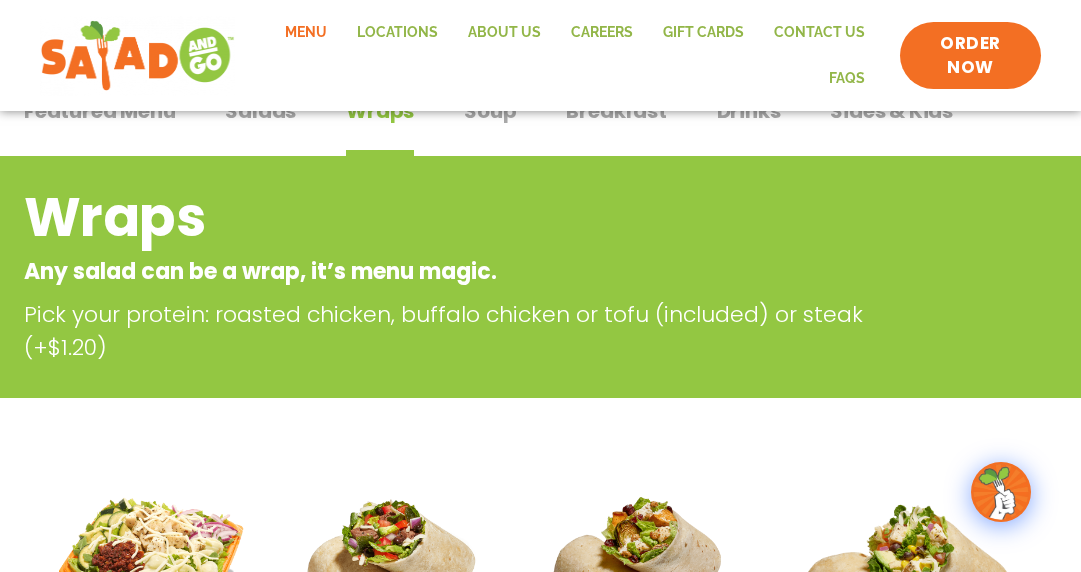 scroll, scrollTop: 0, scrollLeft: 0, axis: both 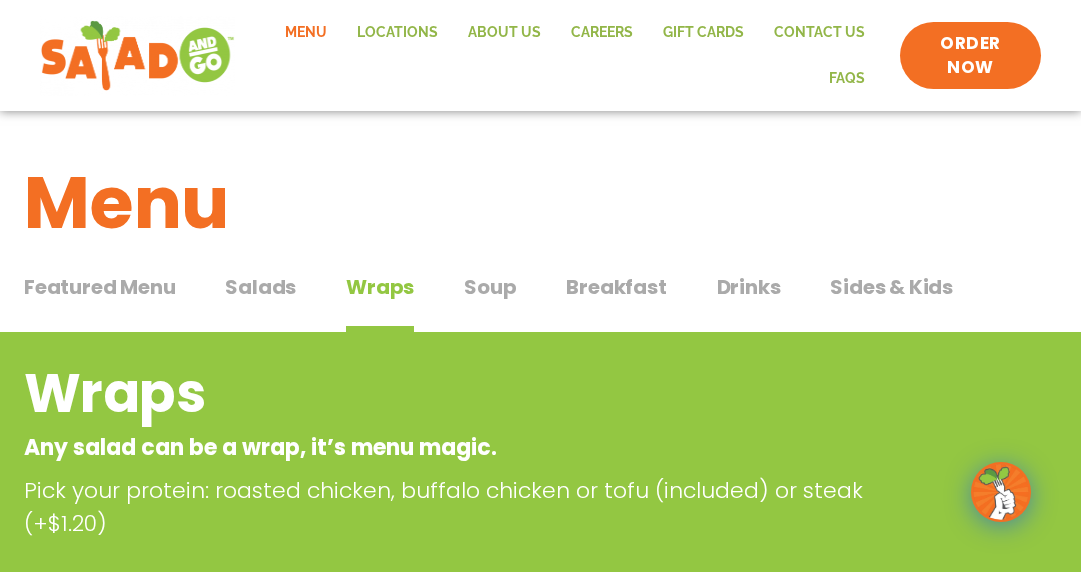 click on "Featured Menu" at bounding box center [99, 287] 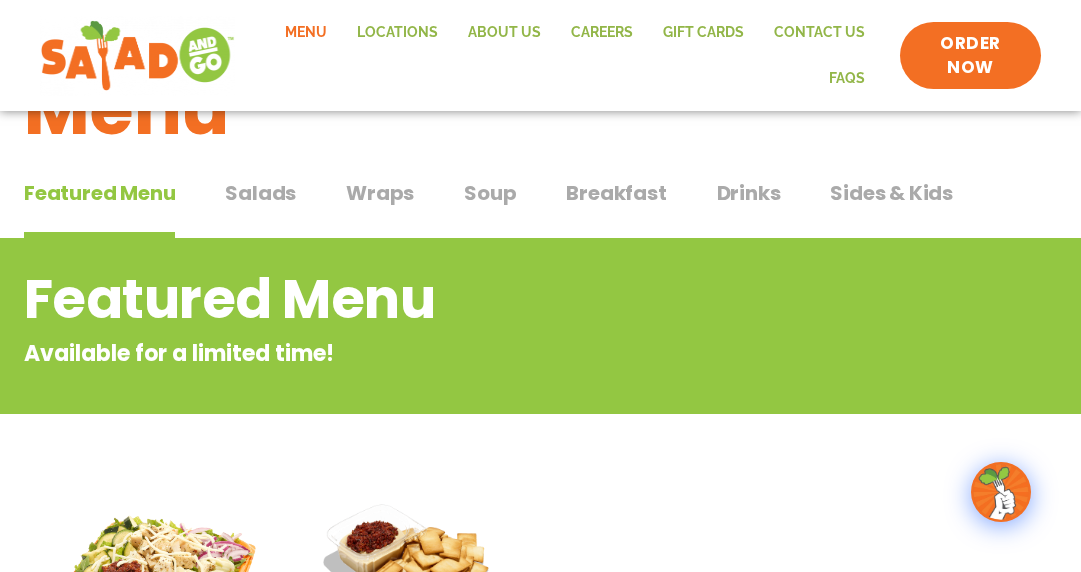 scroll, scrollTop: 0, scrollLeft: 0, axis: both 